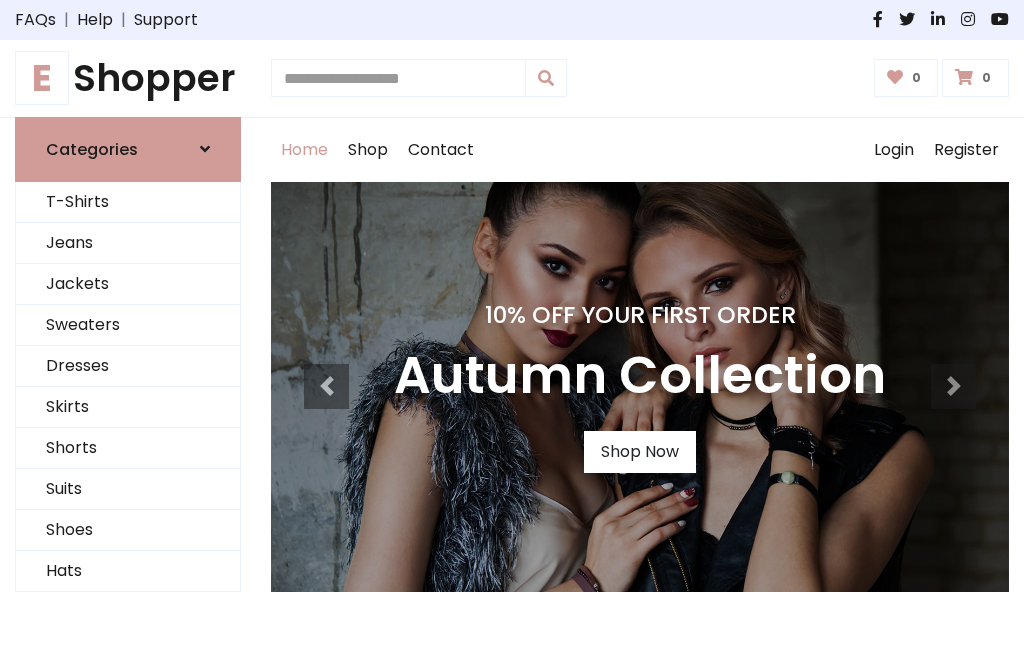 scroll, scrollTop: 0, scrollLeft: 0, axis: both 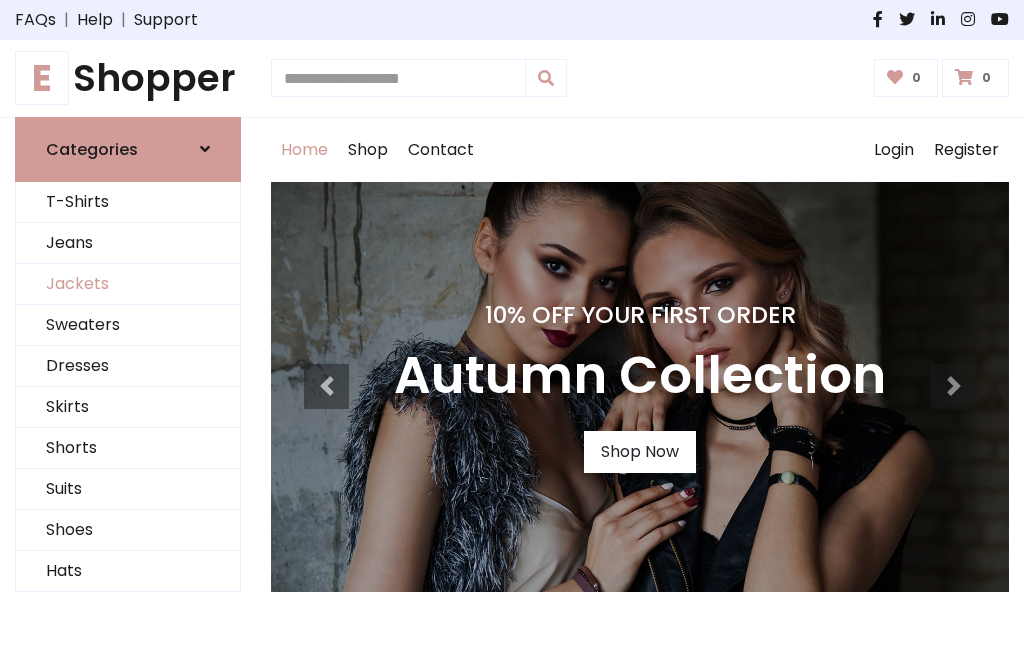 click on "Jackets" at bounding box center (128, 284) 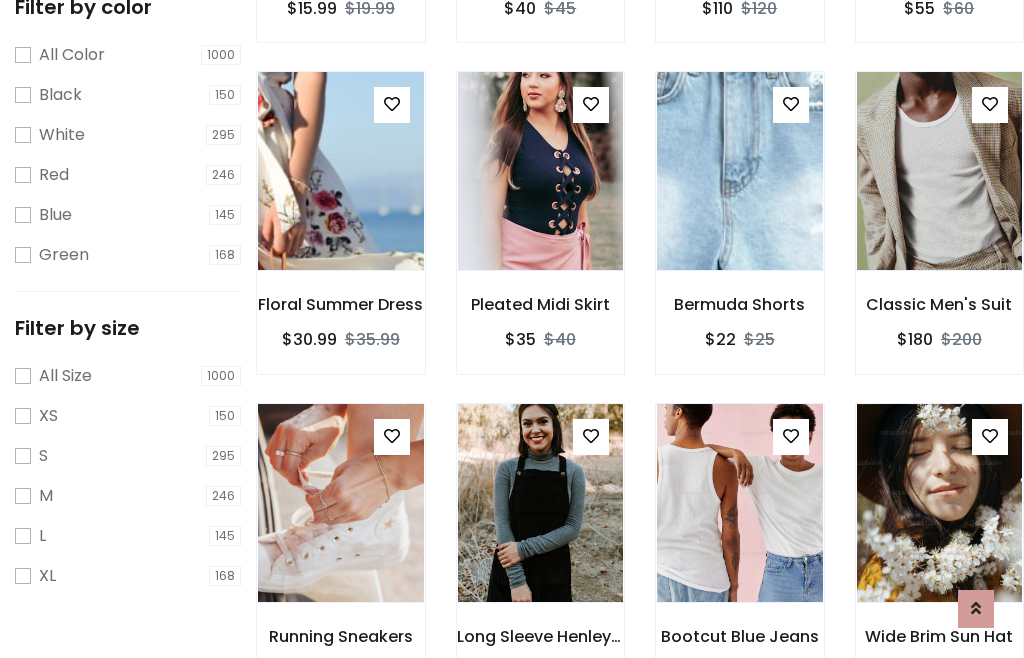 scroll, scrollTop: 185, scrollLeft: 0, axis: vertical 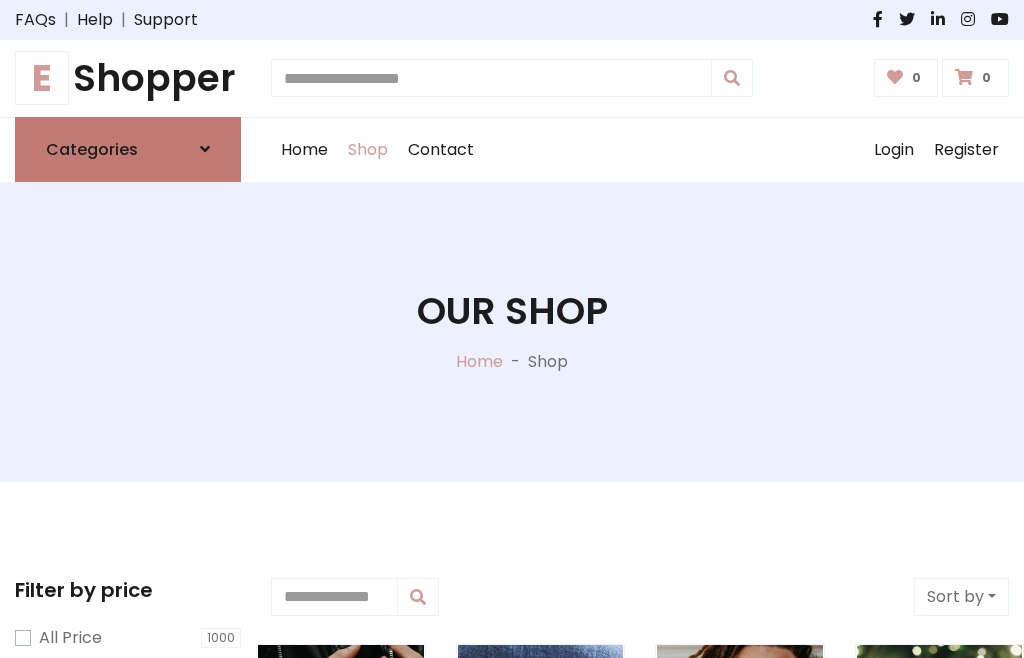 click on "Categories" at bounding box center [92, 149] 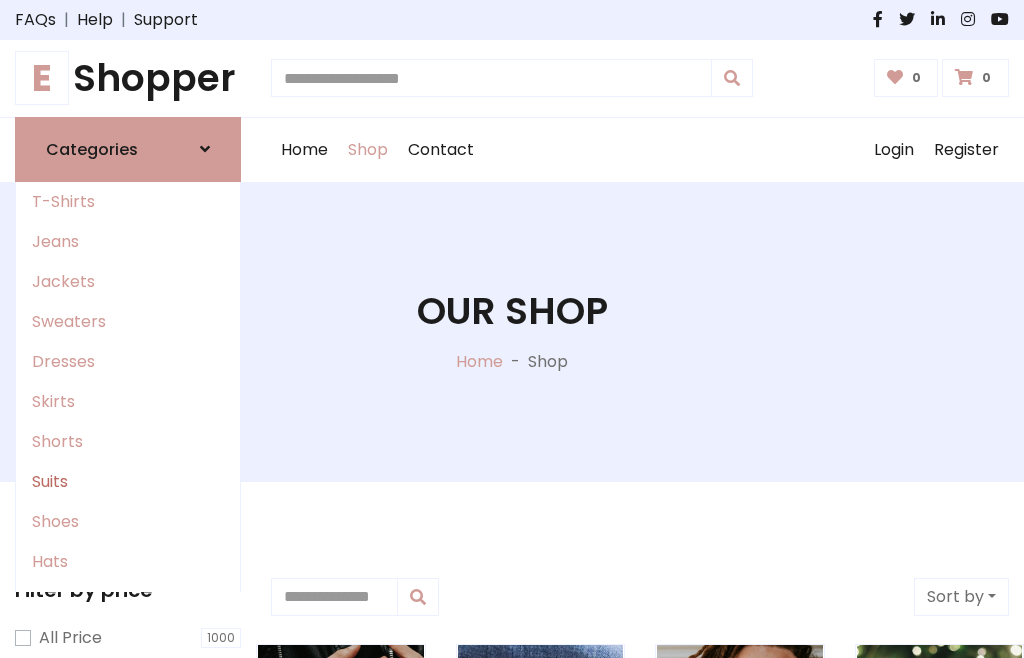 click on "Suits" at bounding box center (128, 482) 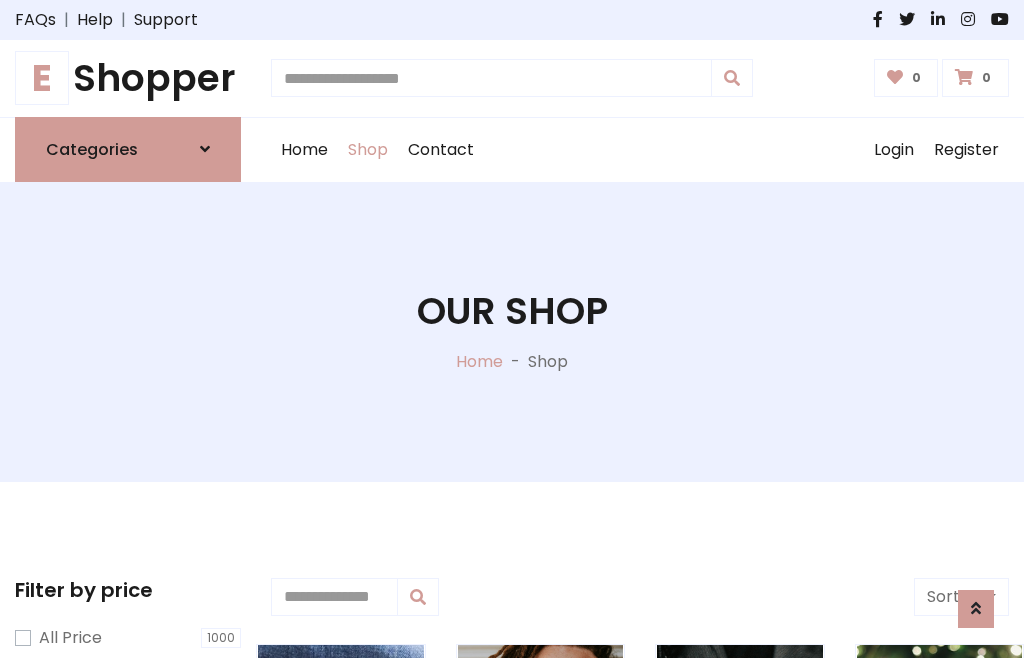 scroll, scrollTop: 1445, scrollLeft: 0, axis: vertical 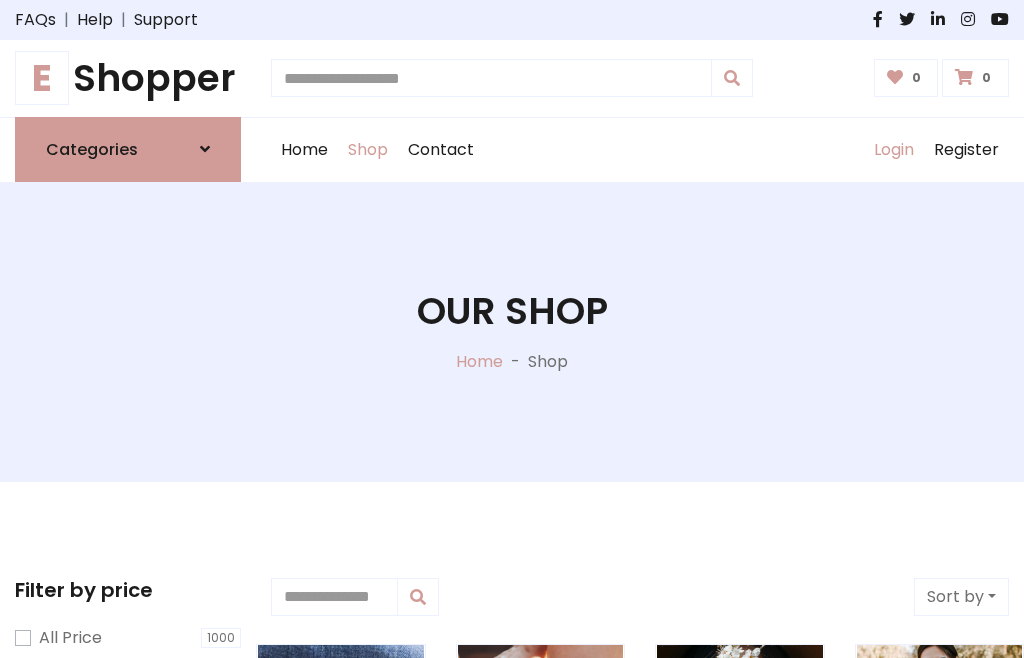click on "Login" at bounding box center (894, 150) 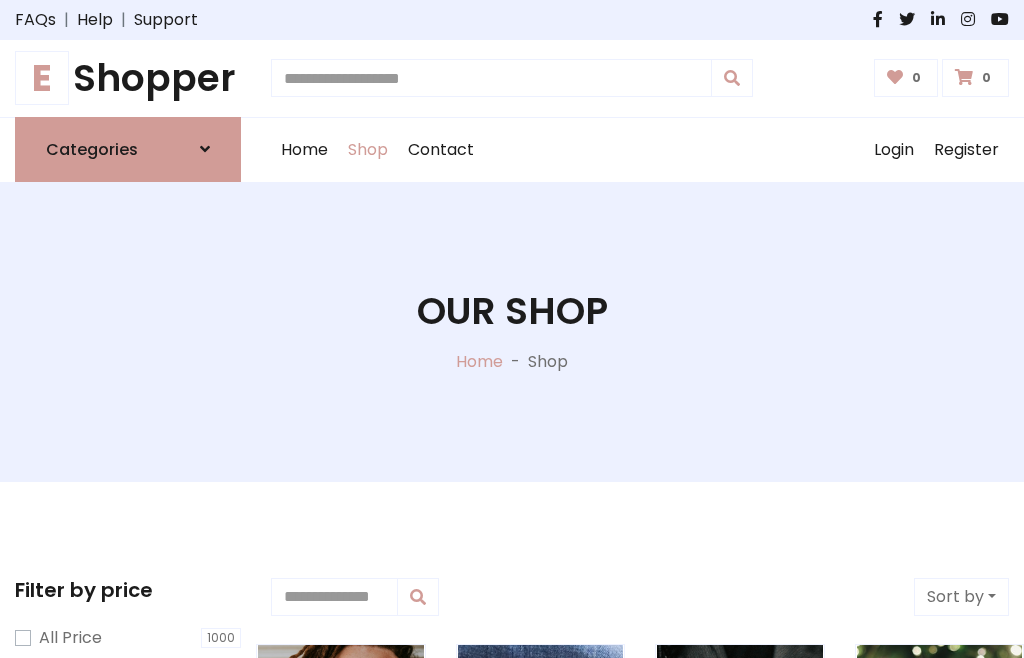 scroll, scrollTop: 0, scrollLeft: 0, axis: both 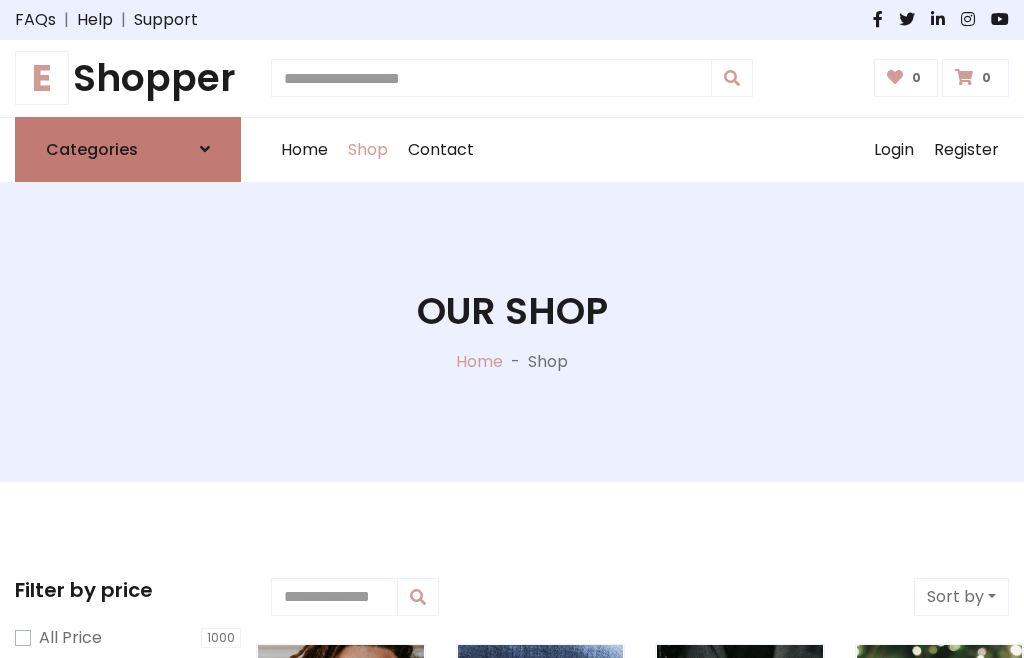 click at bounding box center [205, 149] 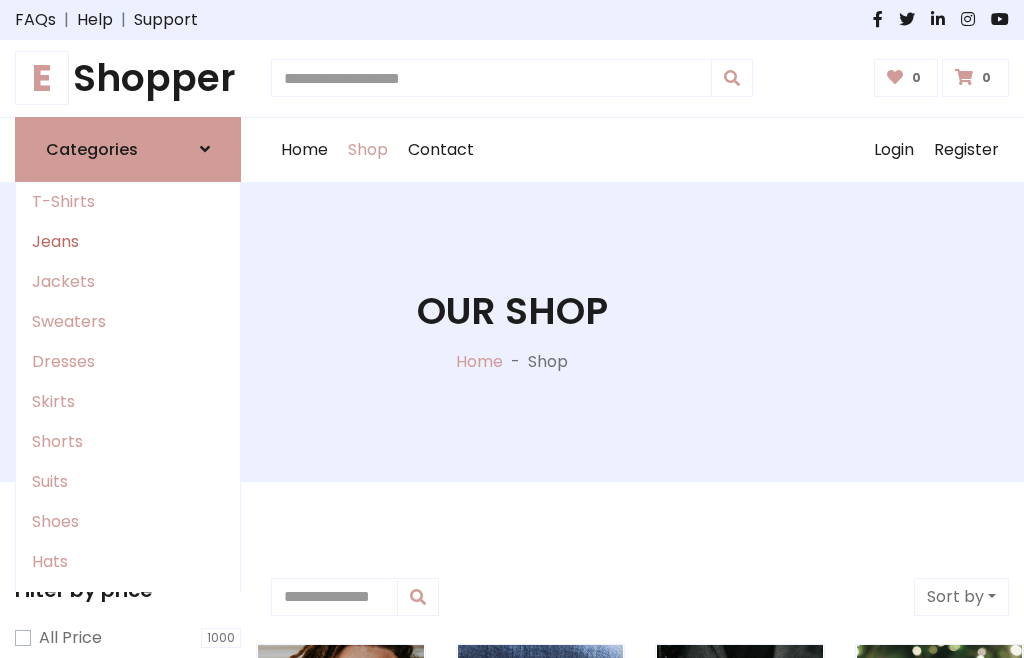 click on "Jeans" at bounding box center [128, 242] 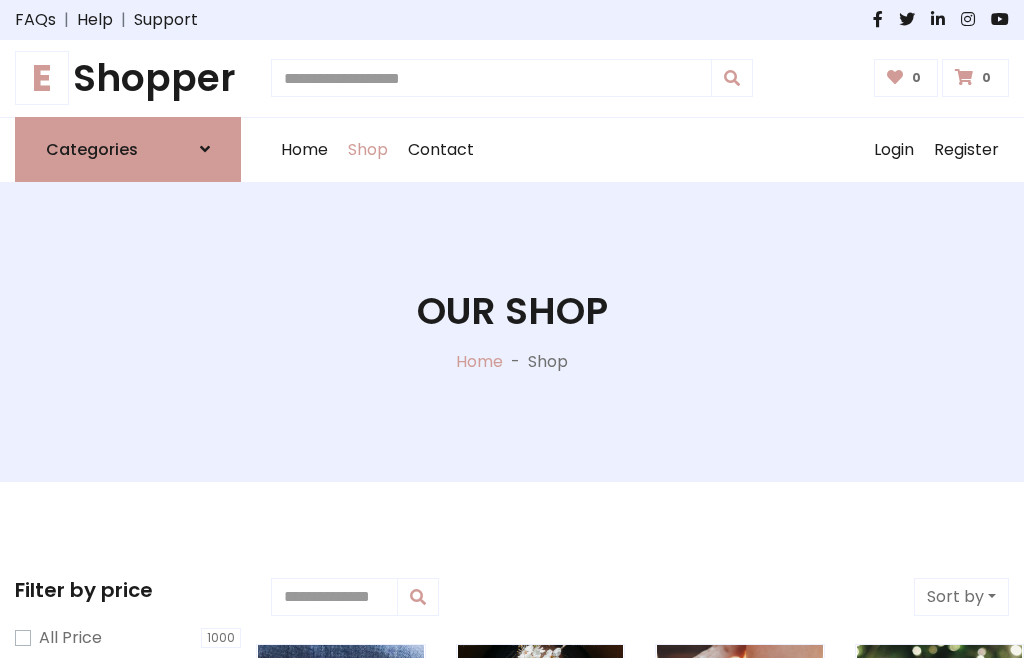 scroll, scrollTop: 0, scrollLeft: 0, axis: both 